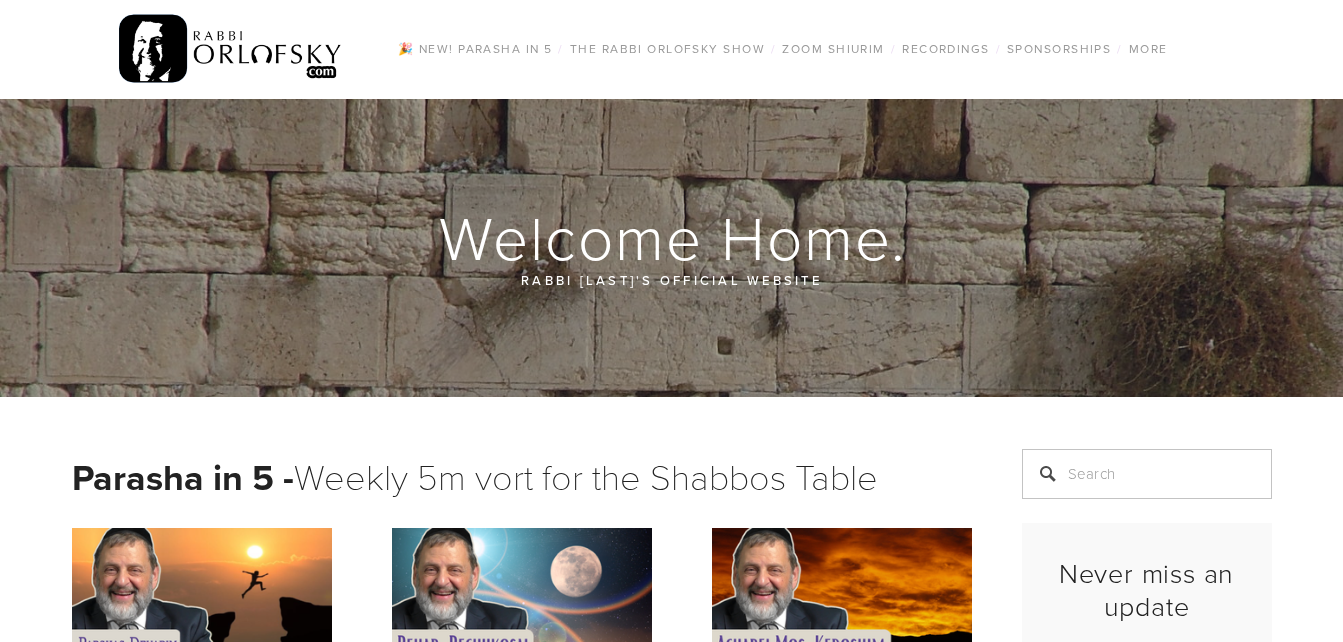 scroll, scrollTop: 0, scrollLeft: 0, axis: both 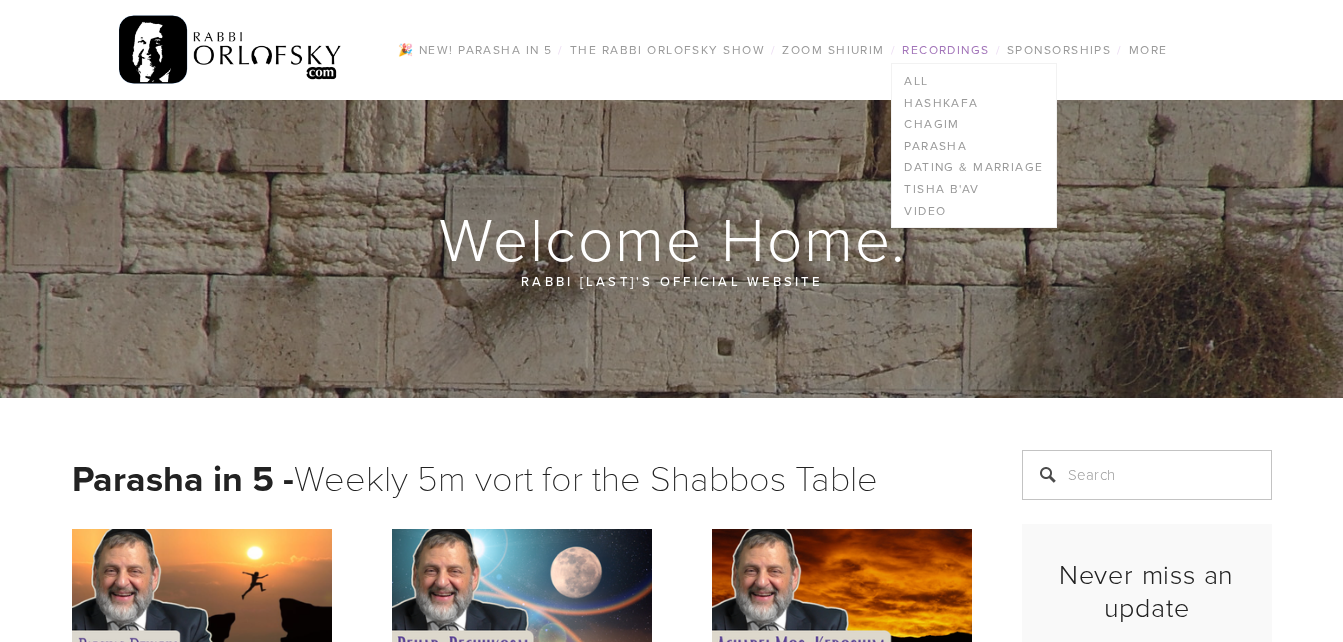 click on "Recordings" at bounding box center [945, 50] 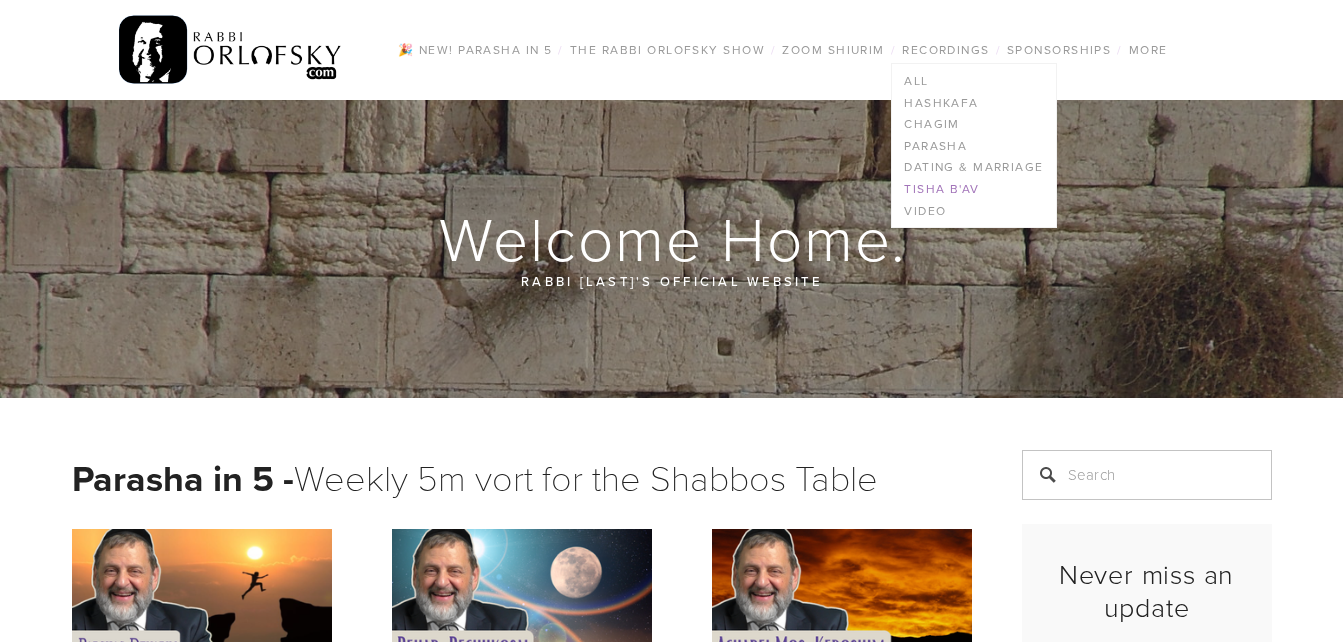 click on "Tisha B'Av" at bounding box center (973, 189) 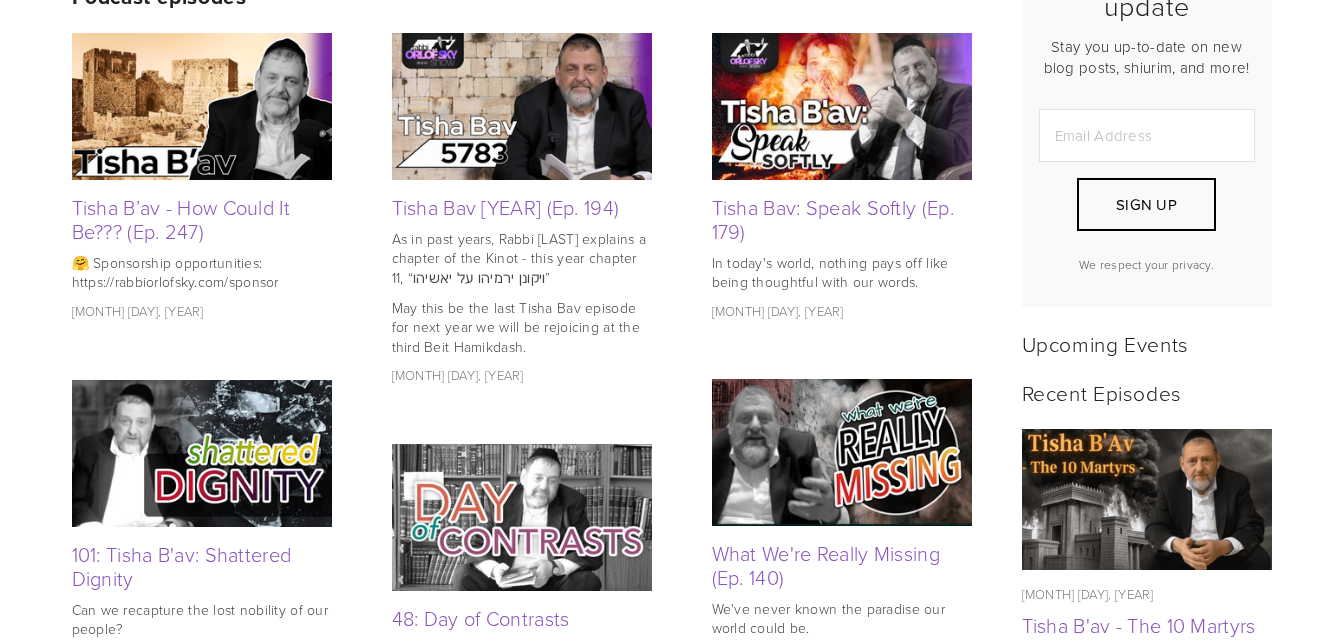 scroll, scrollTop: 700, scrollLeft: 0, axis: vertical 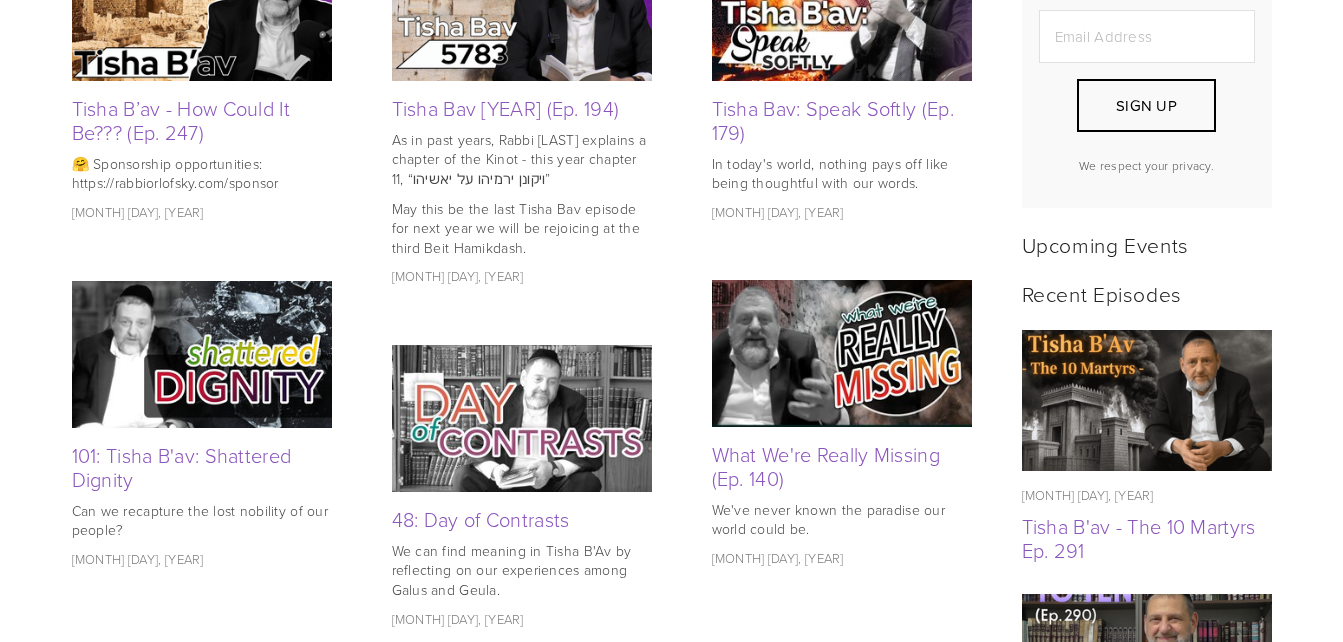 click at bounding box center (1147, 401) 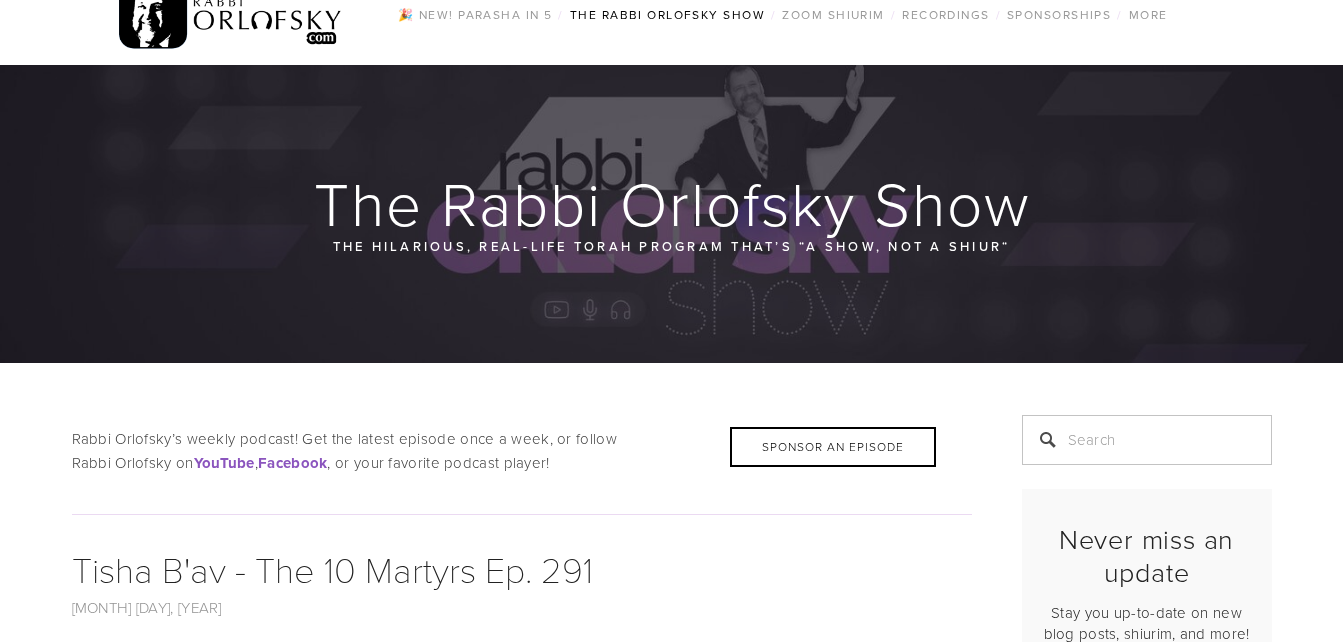 scroll, scrollTop: 0, scrollLeft: 0, axis: both 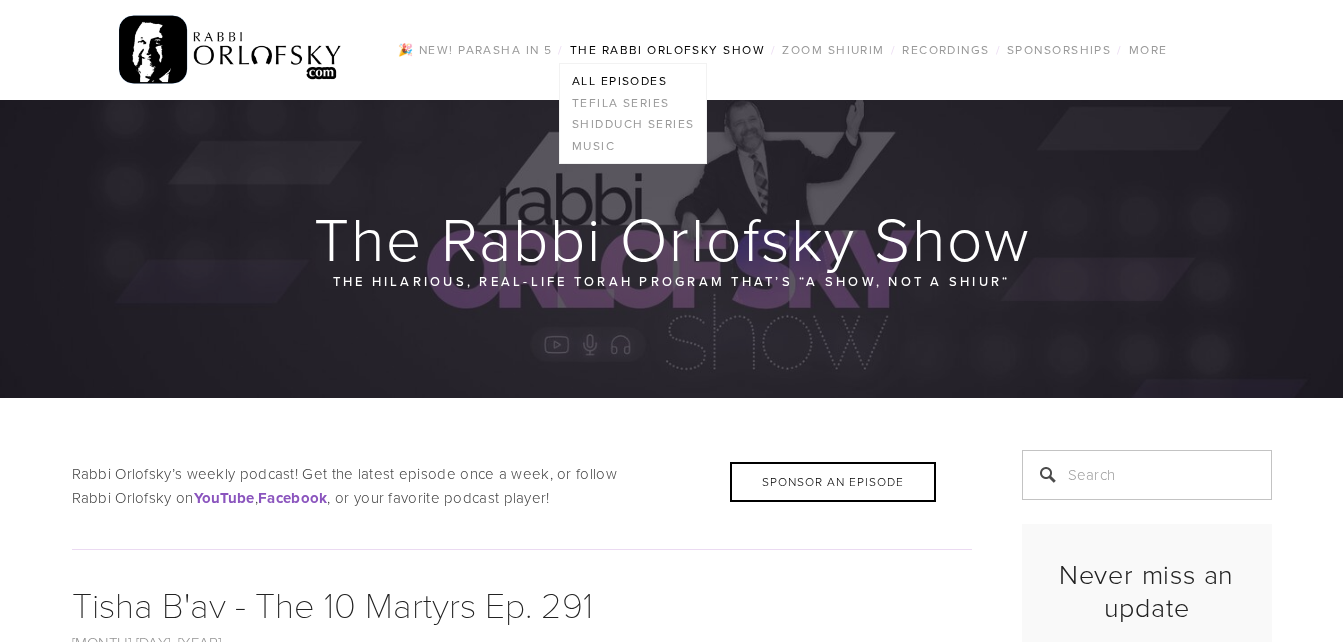 click on "All Episodes" at bounding box center (633, 81) 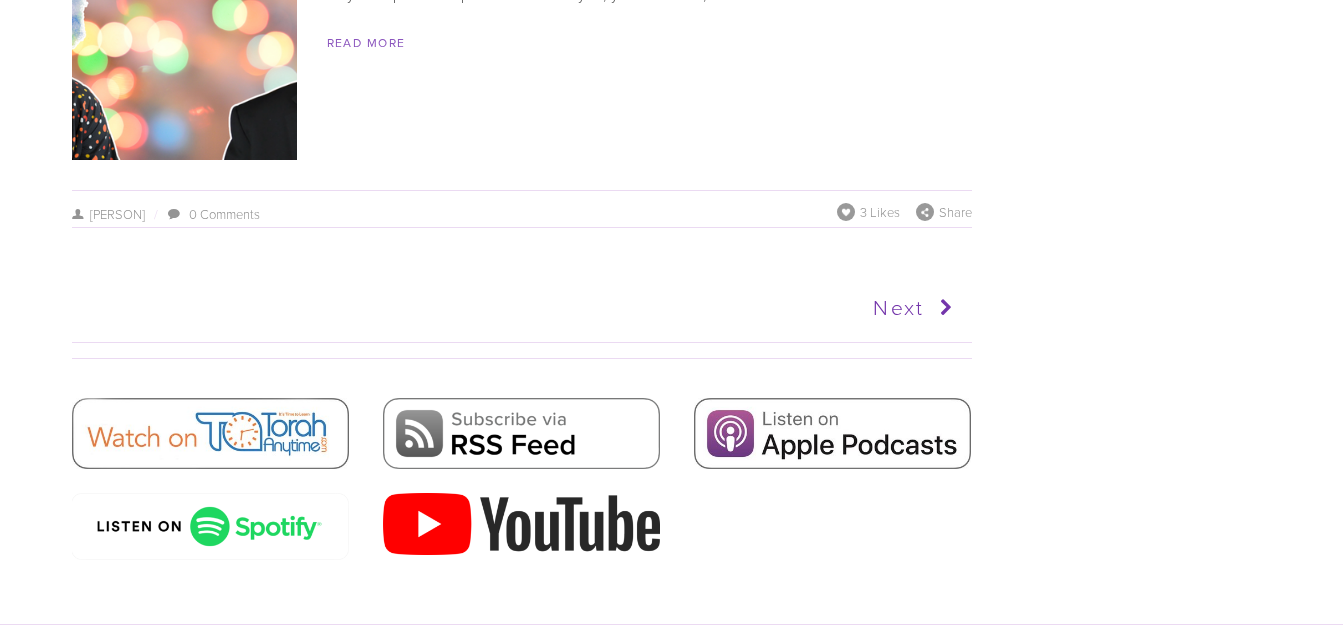 scroll, scrollTop: 11528, scrollLeft: 0, axis: vertical 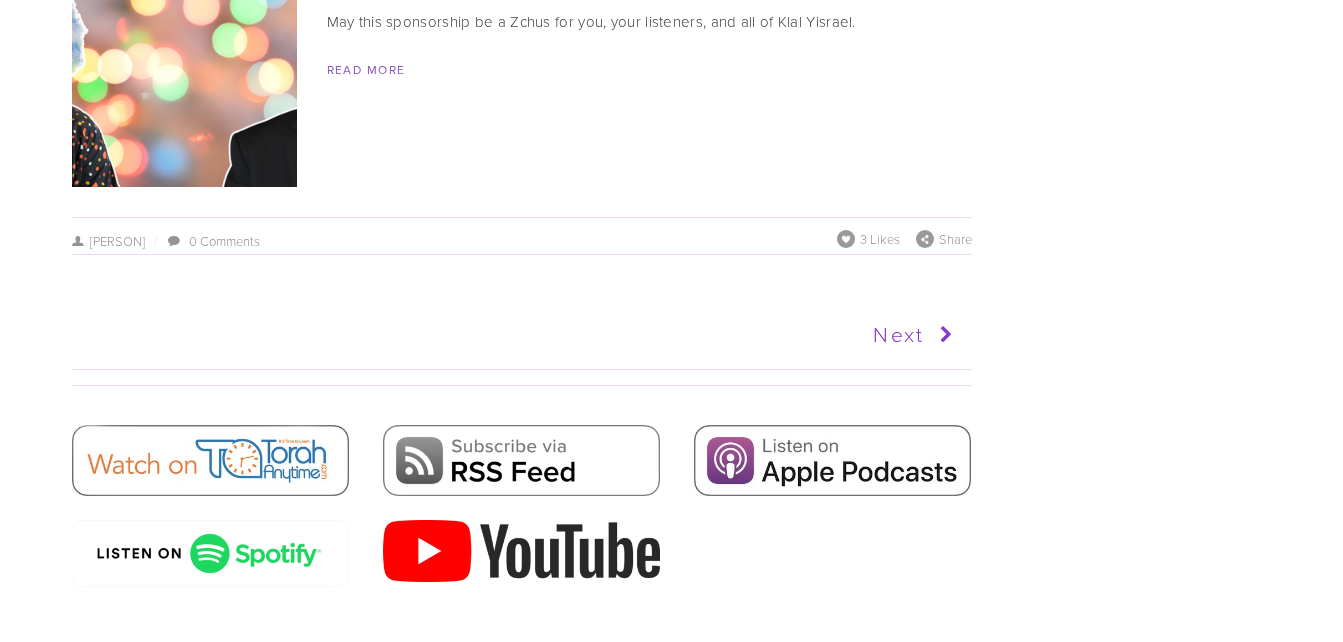 click on "Next" at bounding box center (740, 335) 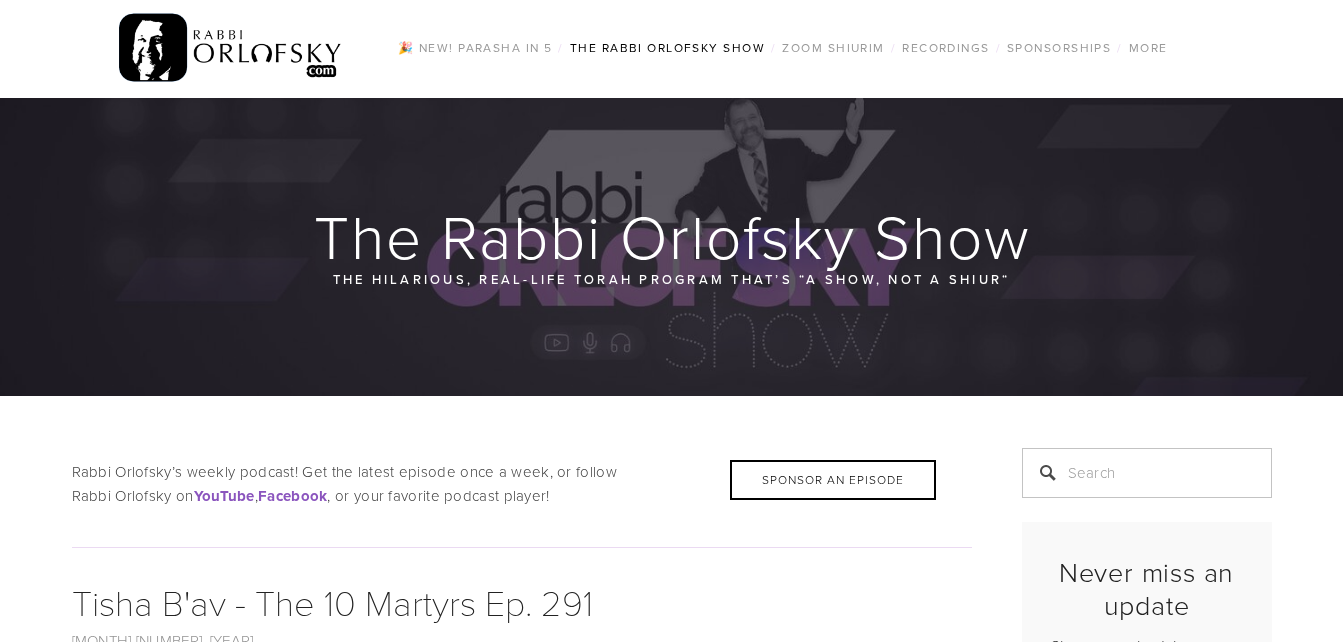 scroll, scrollTop: 0, scrollLeft: 0, axis: both 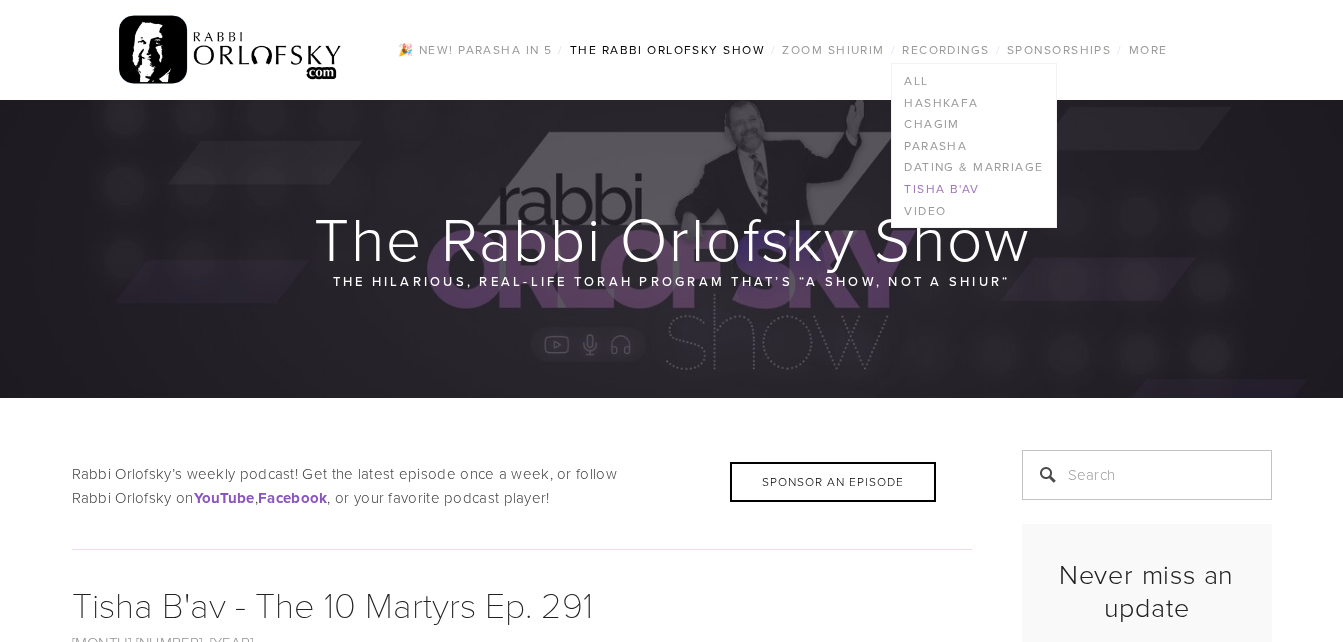 click on "Tisha B'Av" at bounding box center (973, 189) 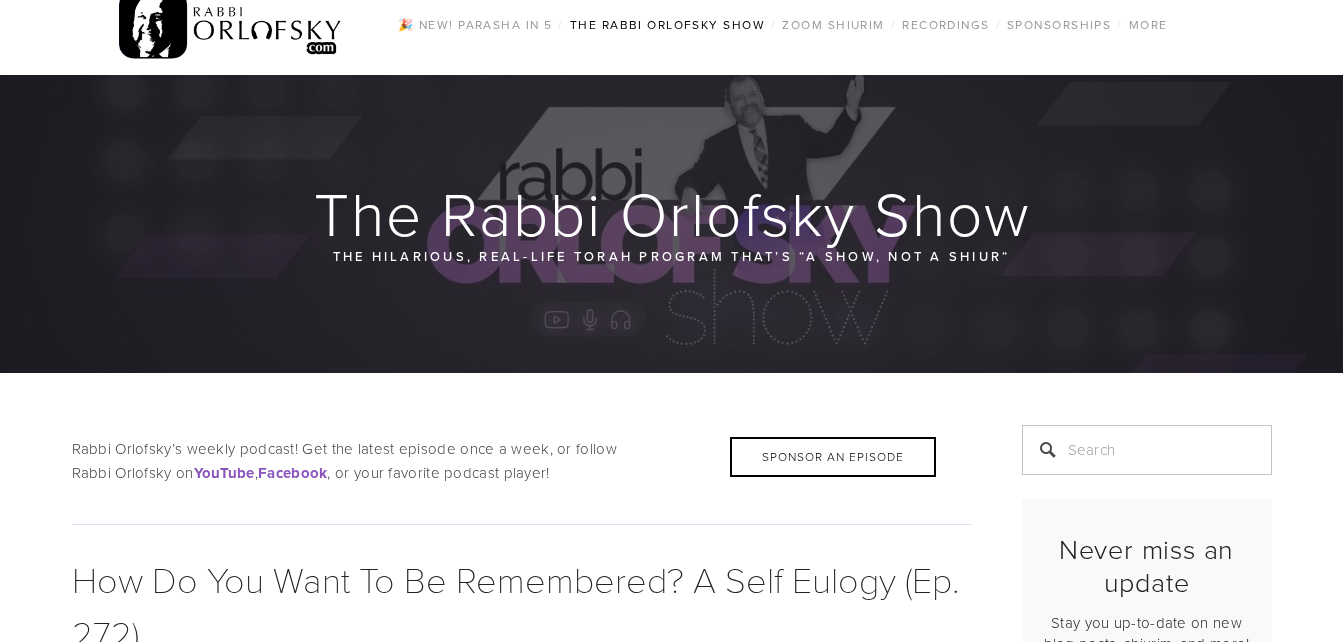 scroll, scrollTop: 0, scrollLeft: 0, axis: both 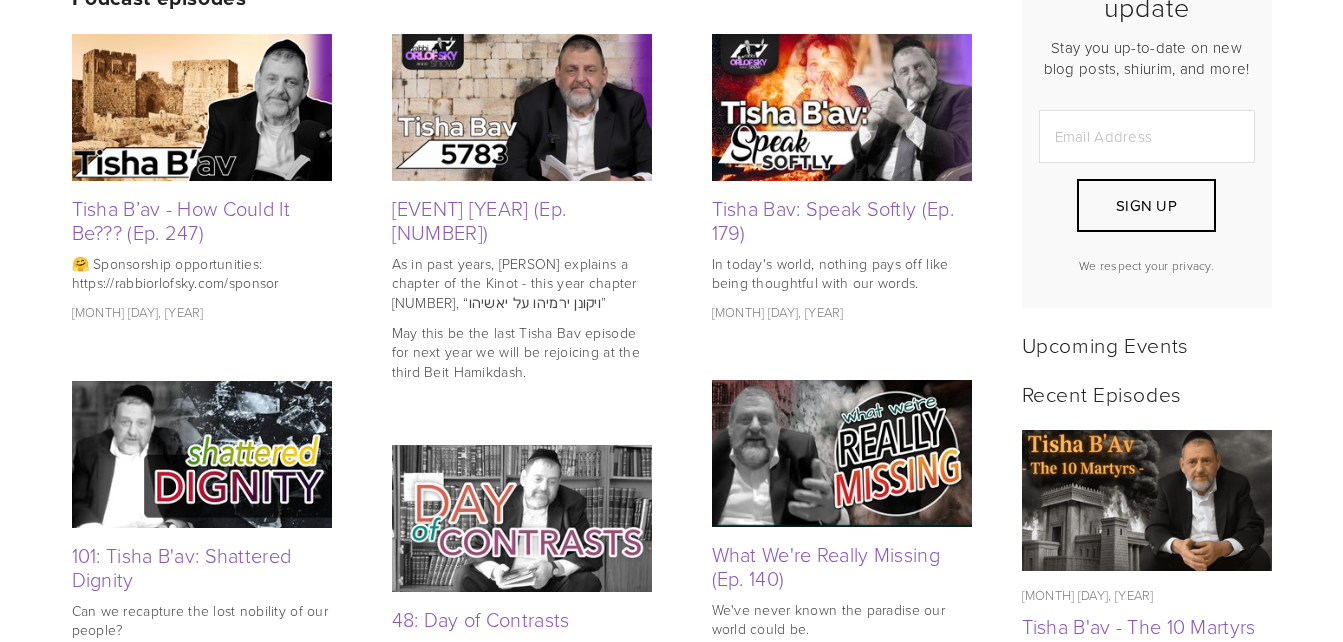 click at bounding box center (842, 107) 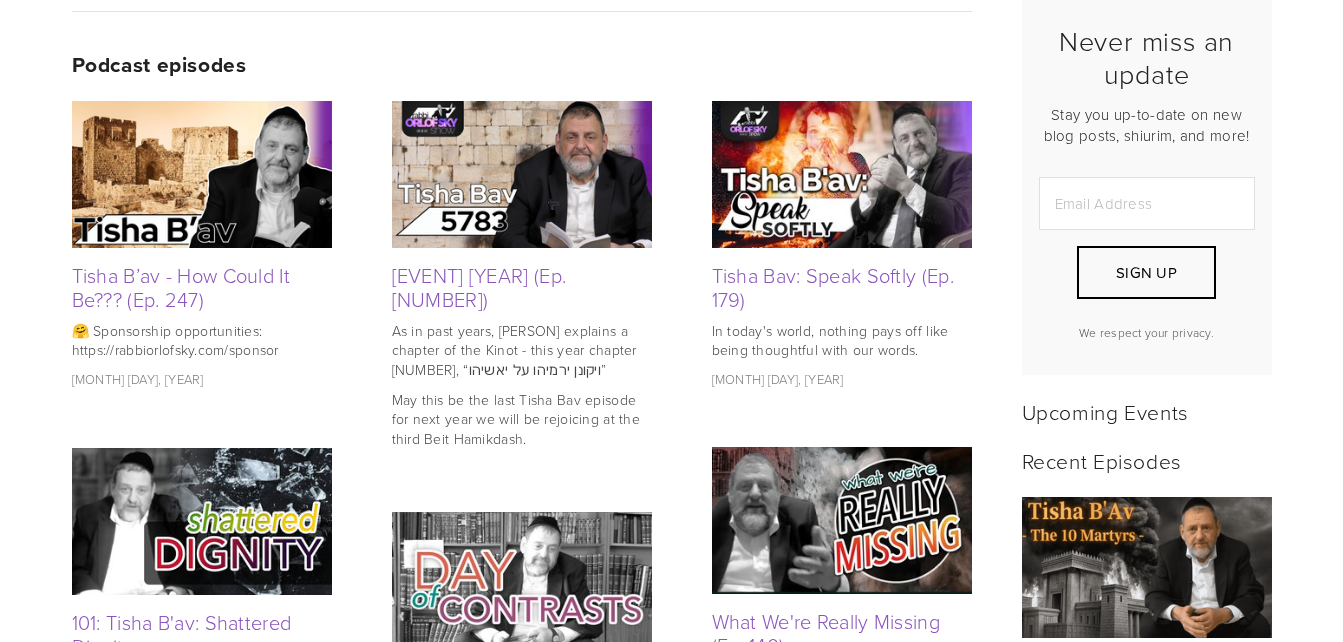 scroll, scrollTop: 500, scrollLeft: 0, axis: vertical 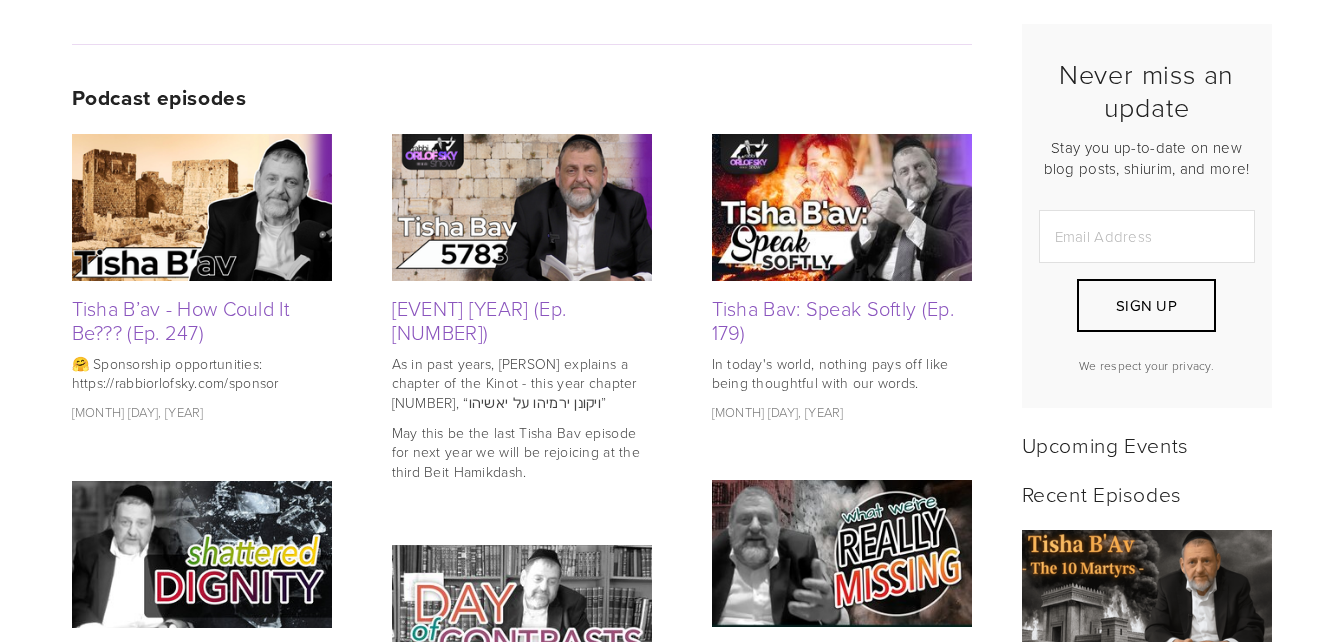 click at bounding box center (842, 207) 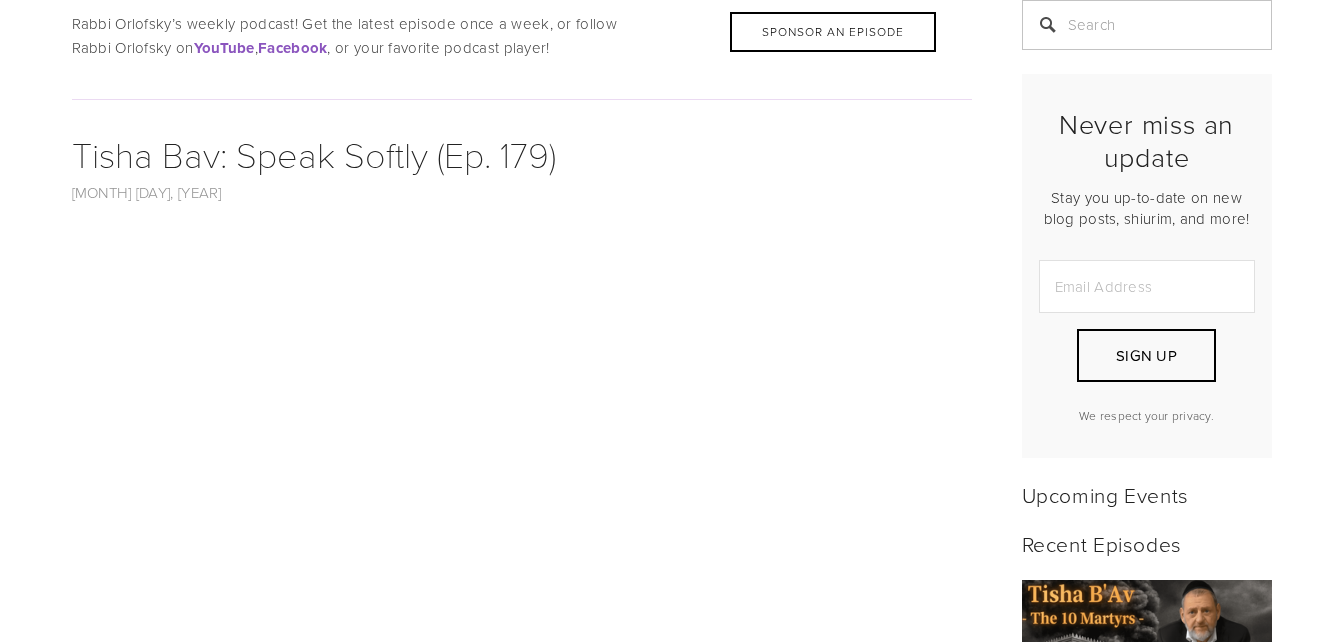scroll, scrollTop: 400, scrollLeft: 0, axis: vertical 